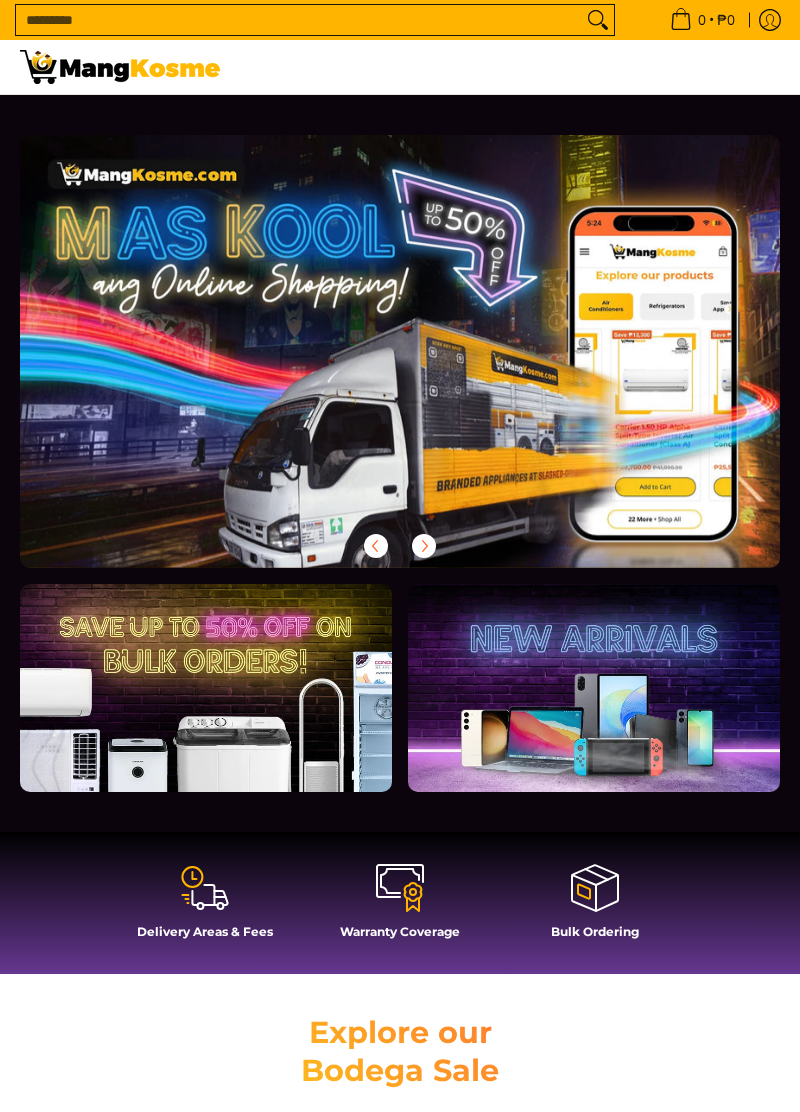 scroll, scrollTop: 0, scrollLeft: 0, axis: both 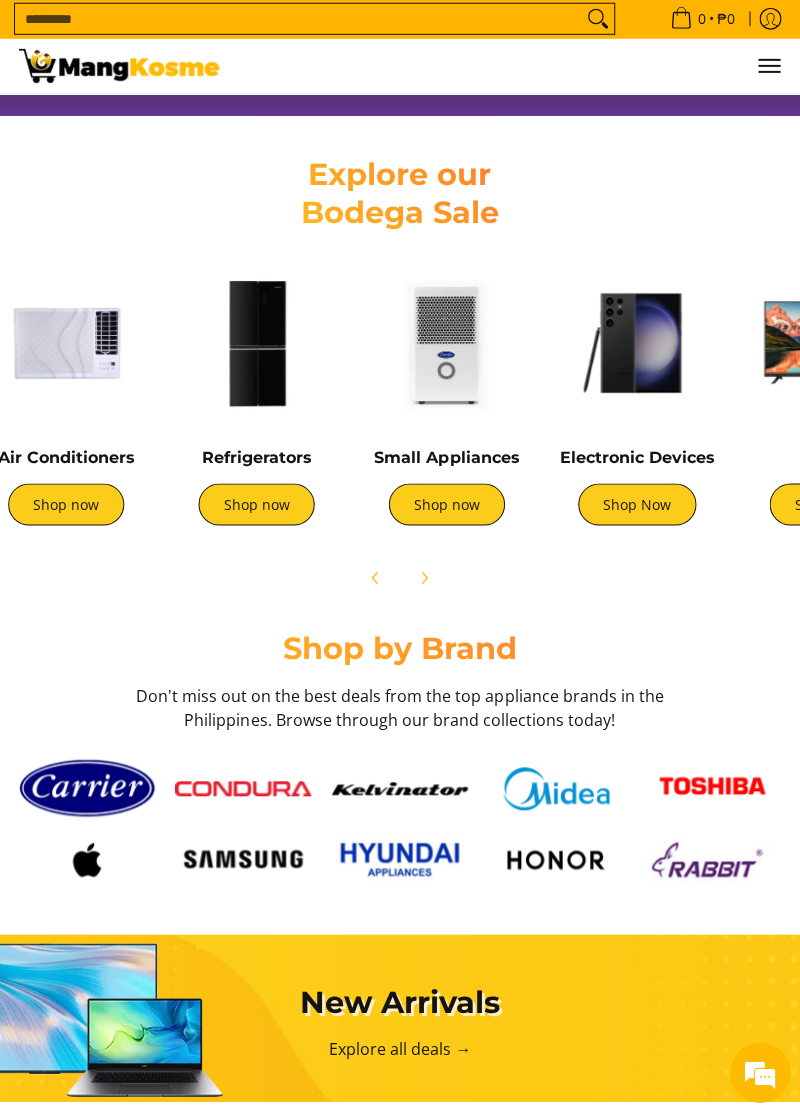 click at bounding box center (67, 344) 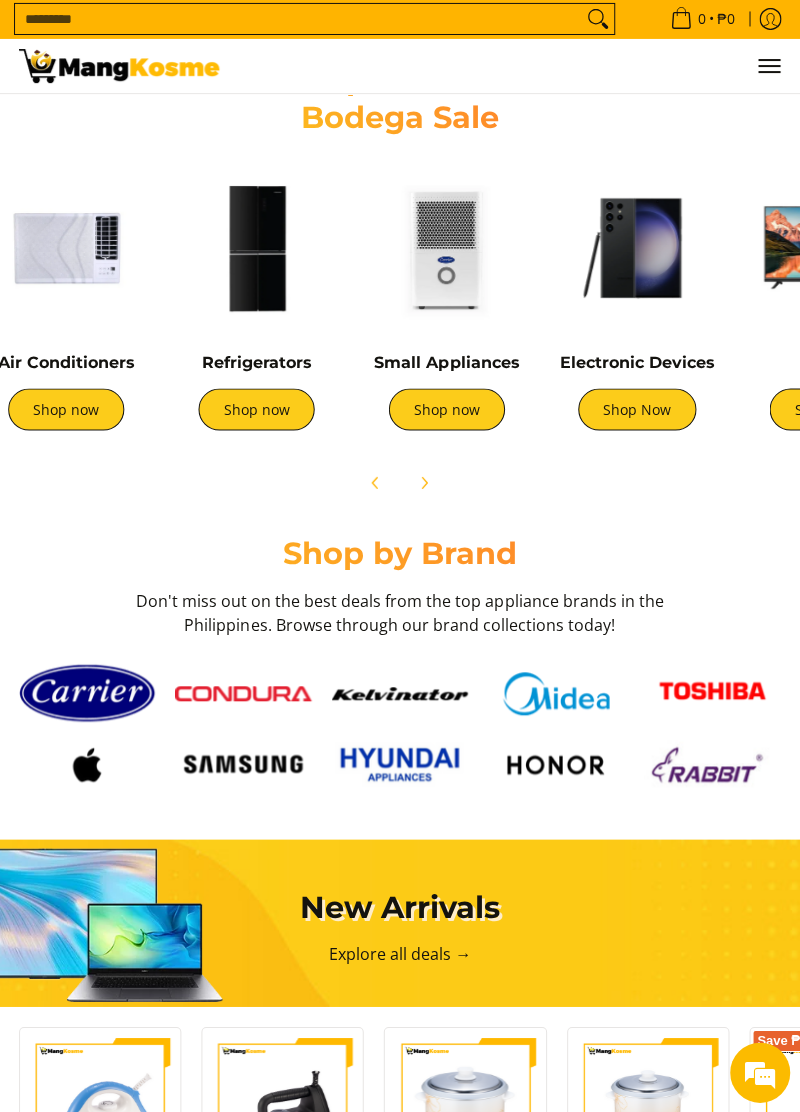 scroll, scrollTop: 951, scrollLeft: 0, axis: vertical 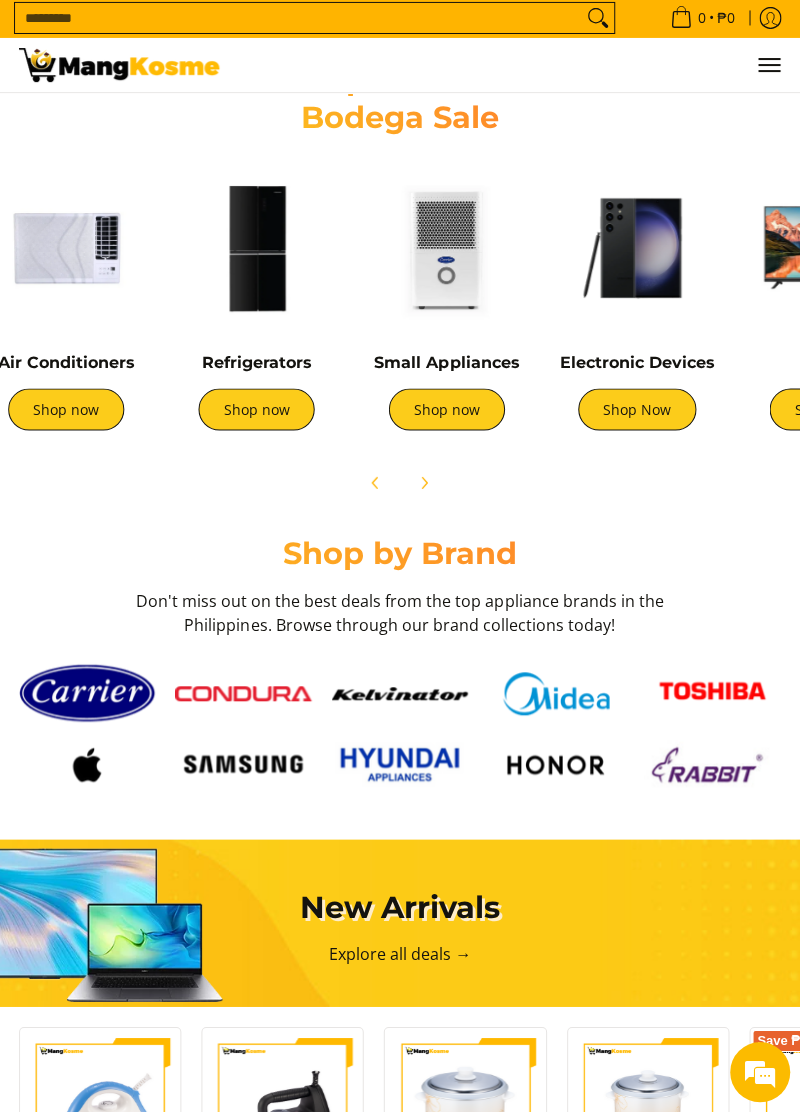click at bounding box center (67, 250) 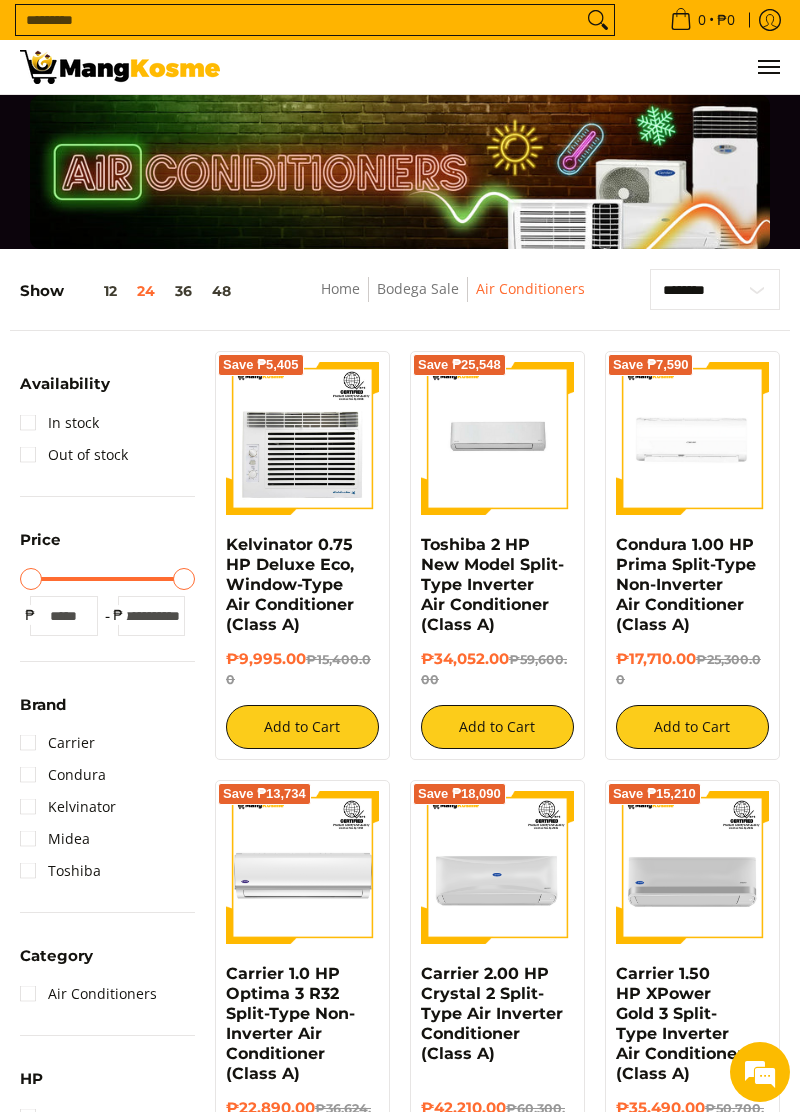 scroll, scrollTop: 0, scrollLeft: 0, axis: both 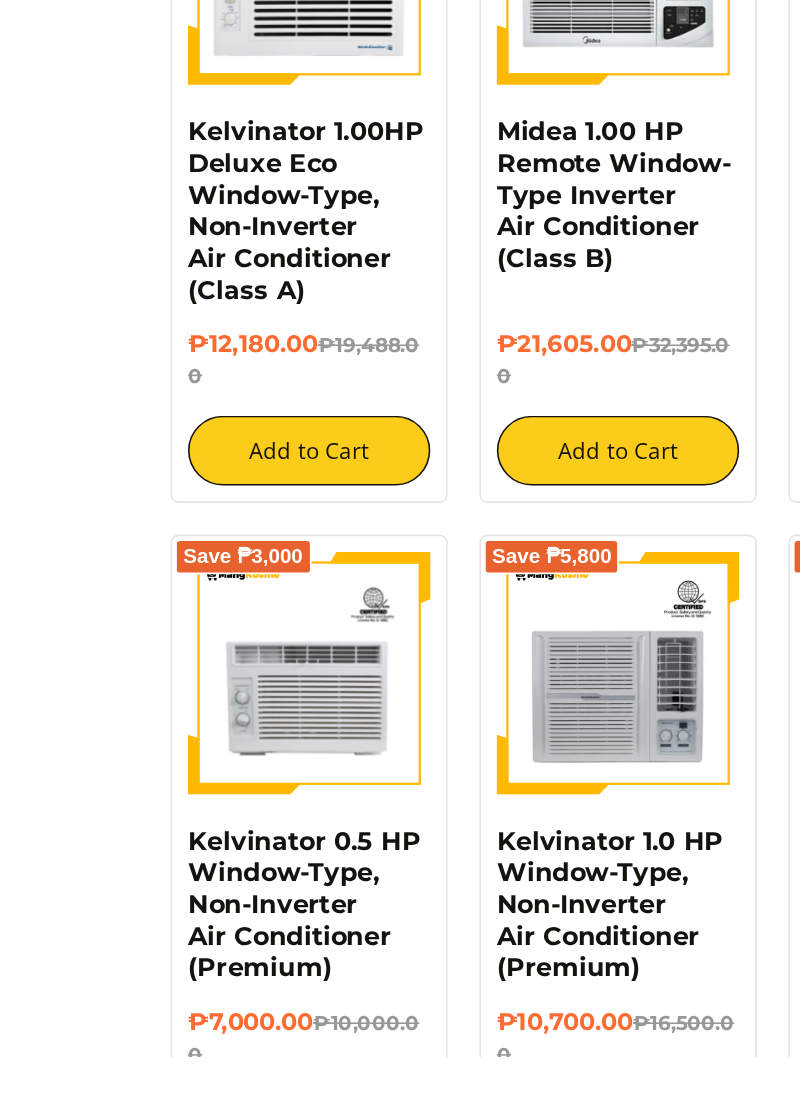 click on "**********" at bounding box center [400, -99] 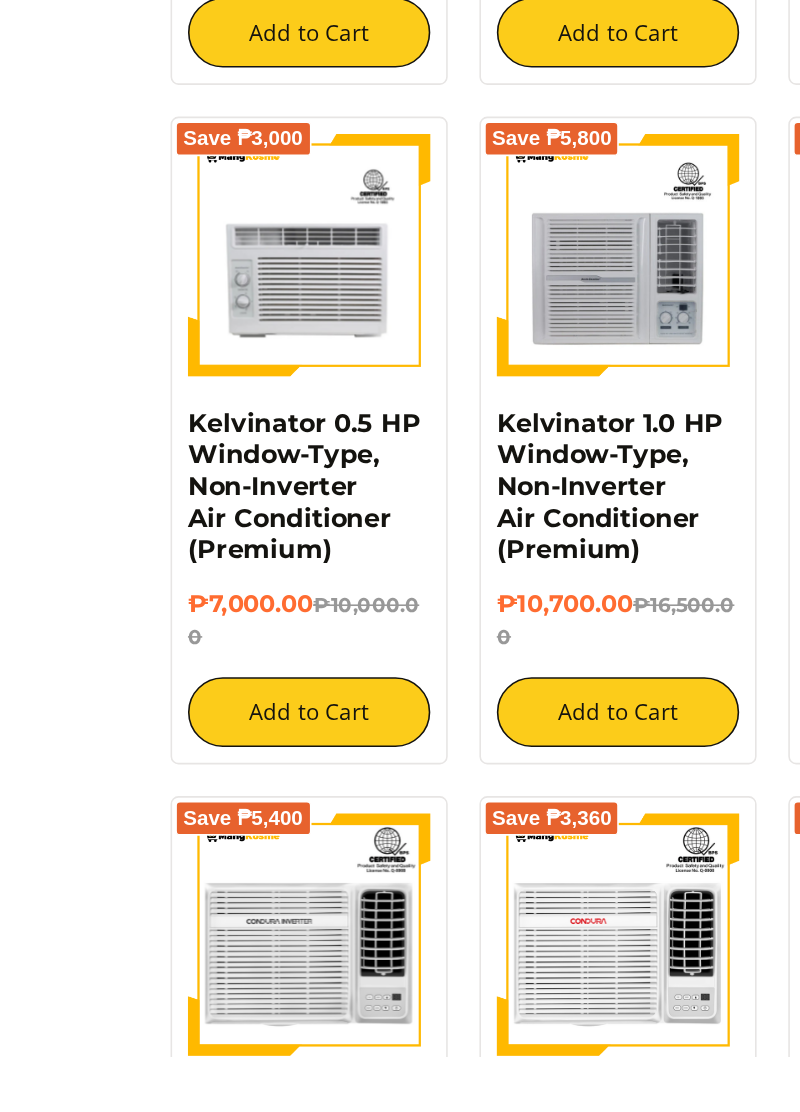click at bounding box center [497, 1035] 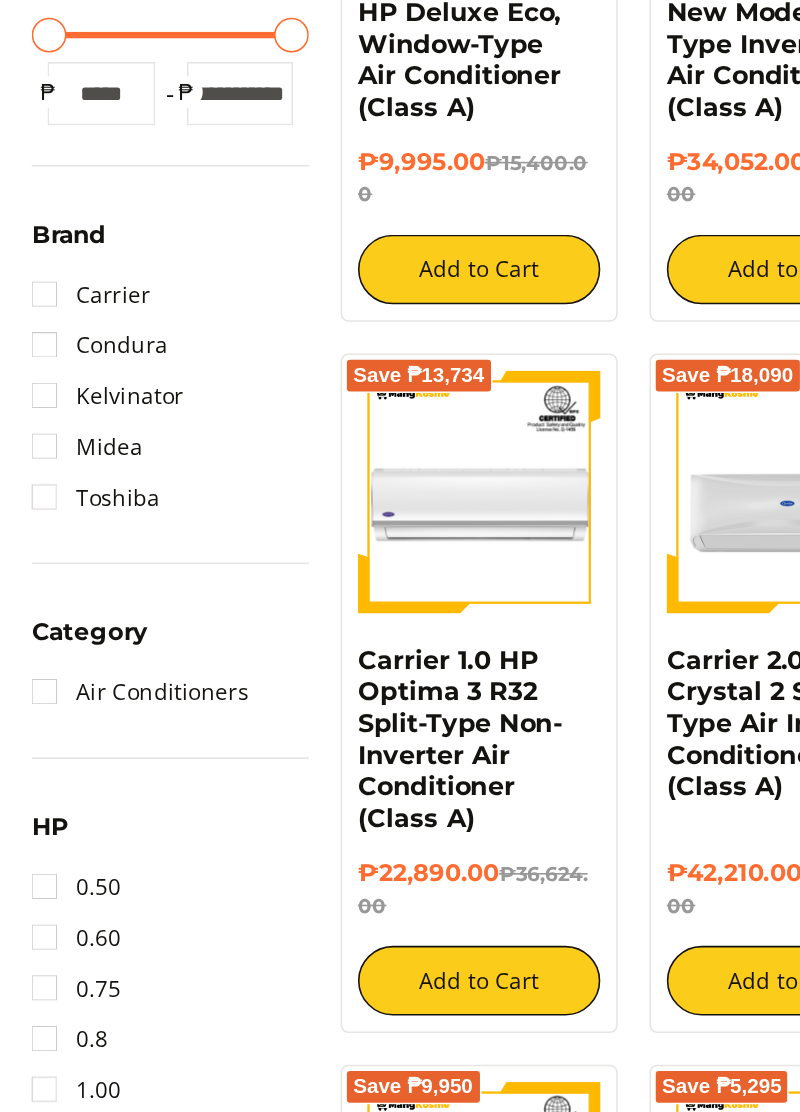 scroll, scrollTop: 367, scrollLeft: 0, axis: vertical 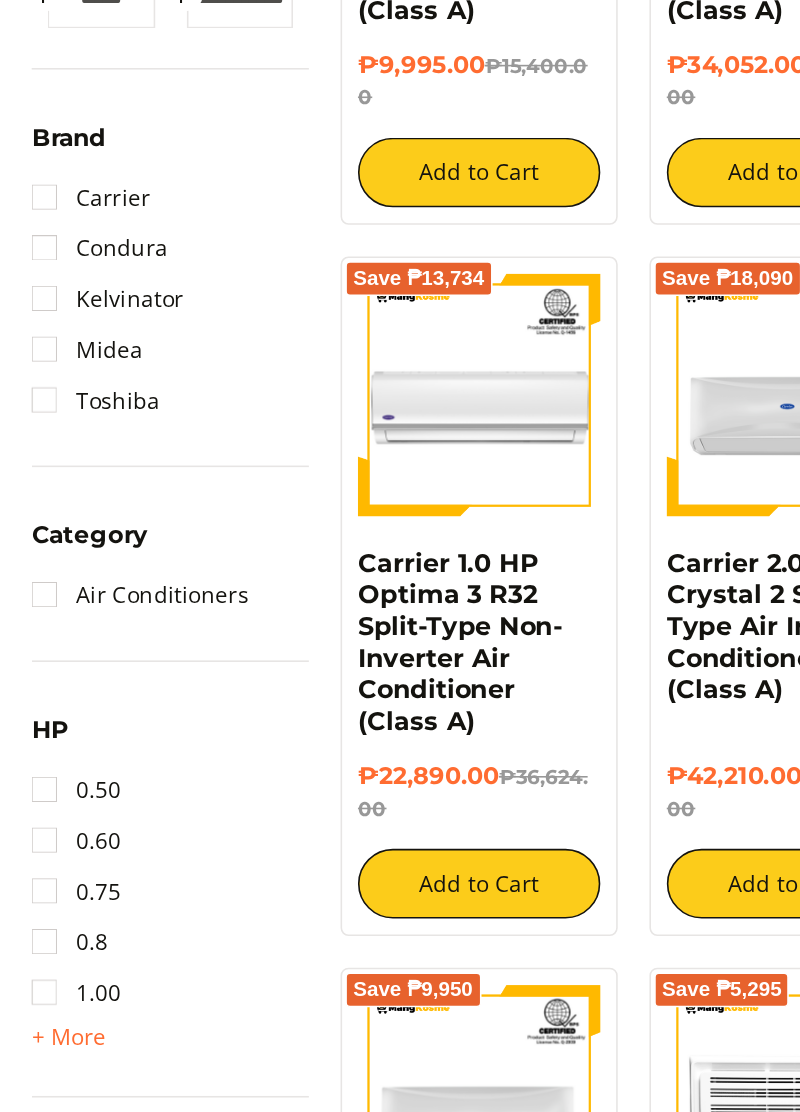 click on "**********" at bounding box center [400, 1744] 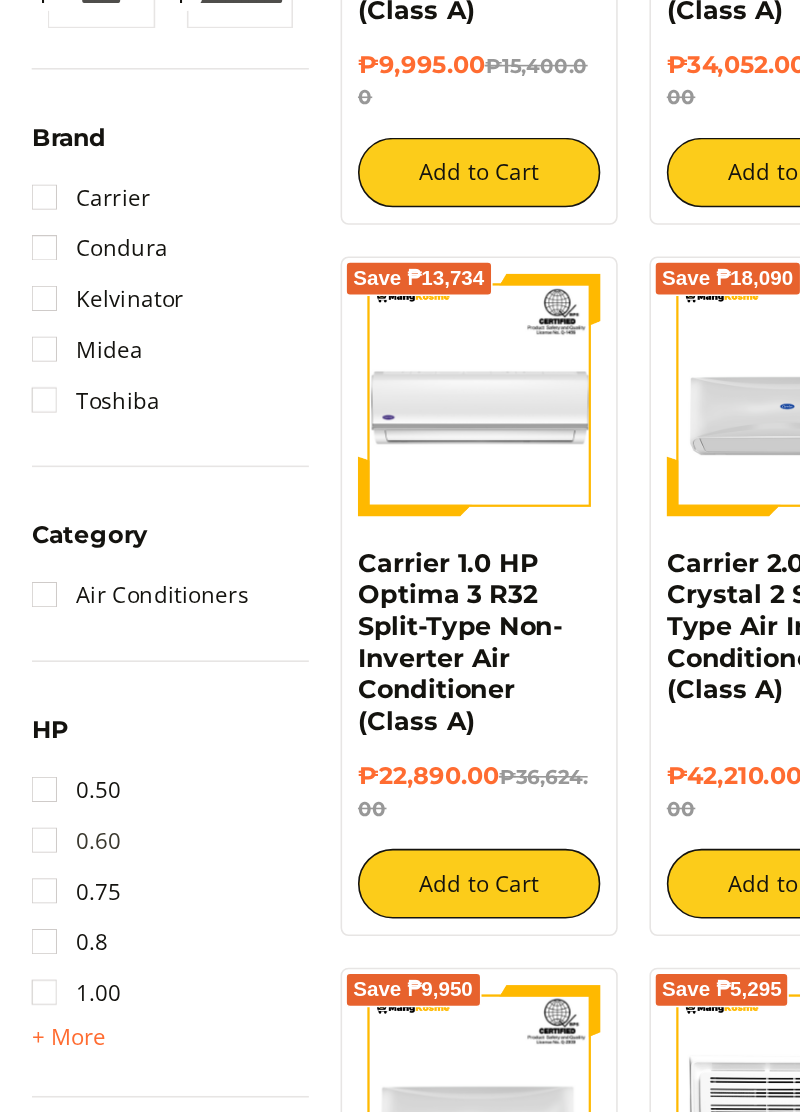click on "0.60" at bounding box center [48, 782] 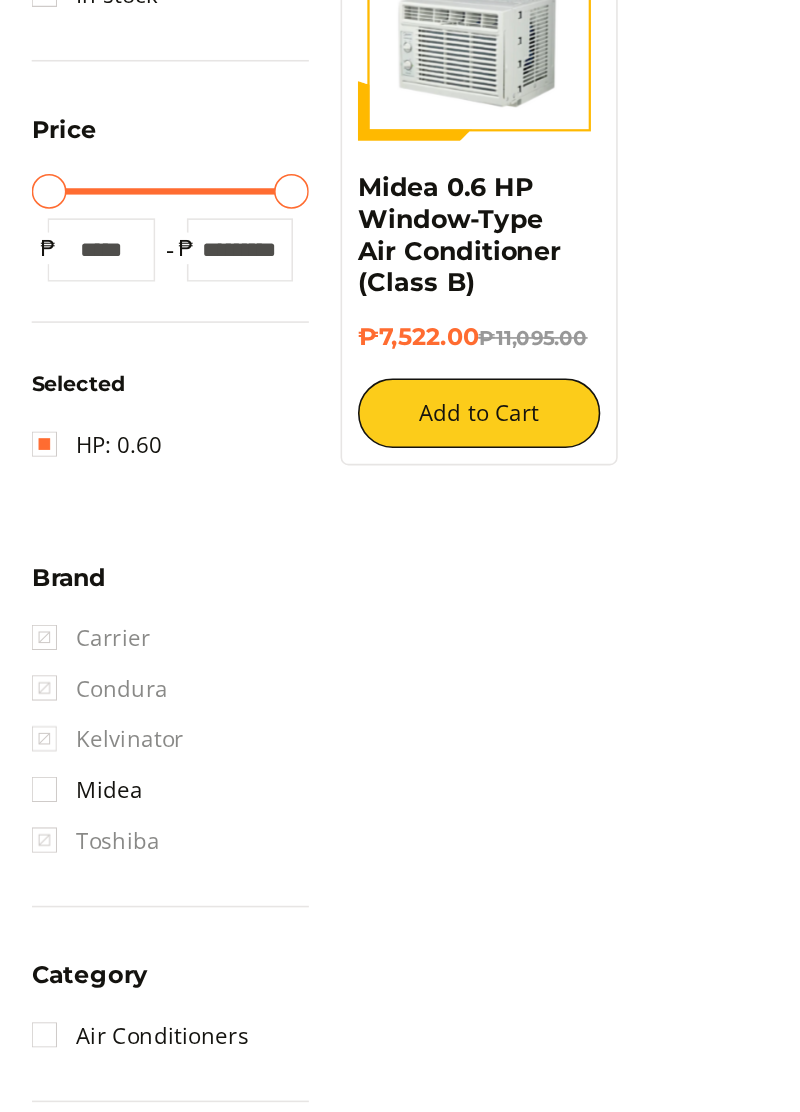 scroll, scrollTop: 174, scrollLeft: 0, axis: vertical 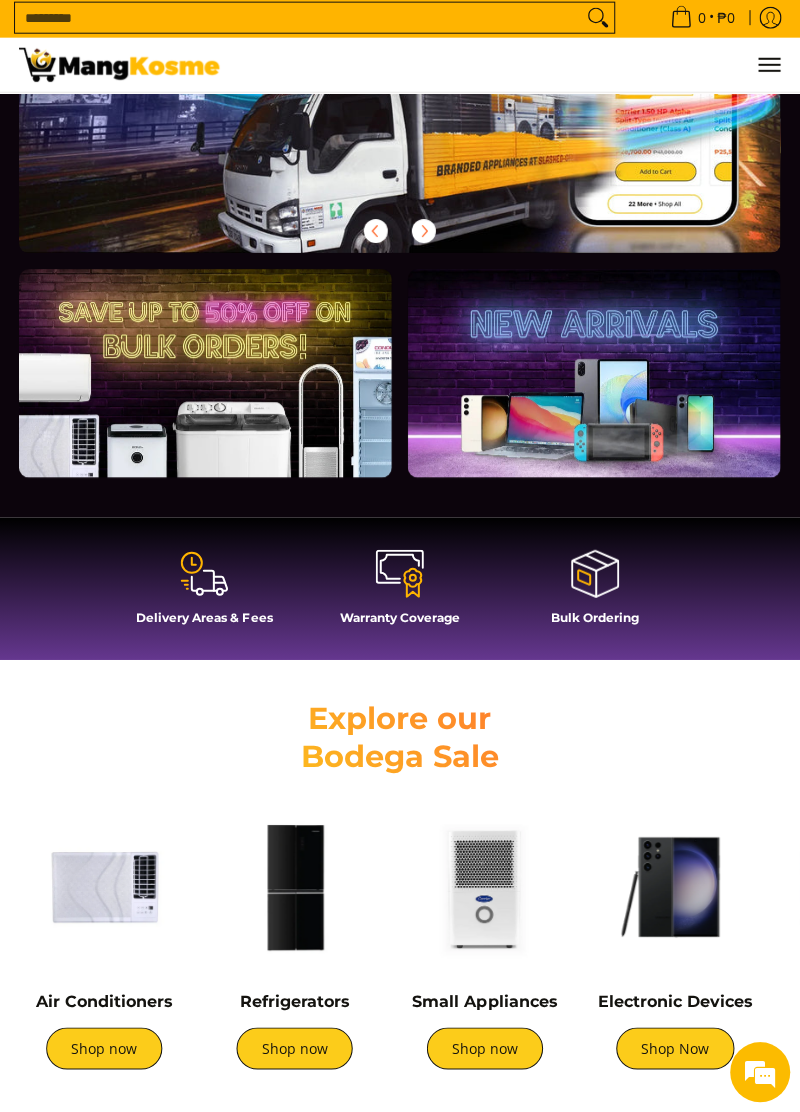 click on "Air Conditioners" at bounding box center [105, 1002] 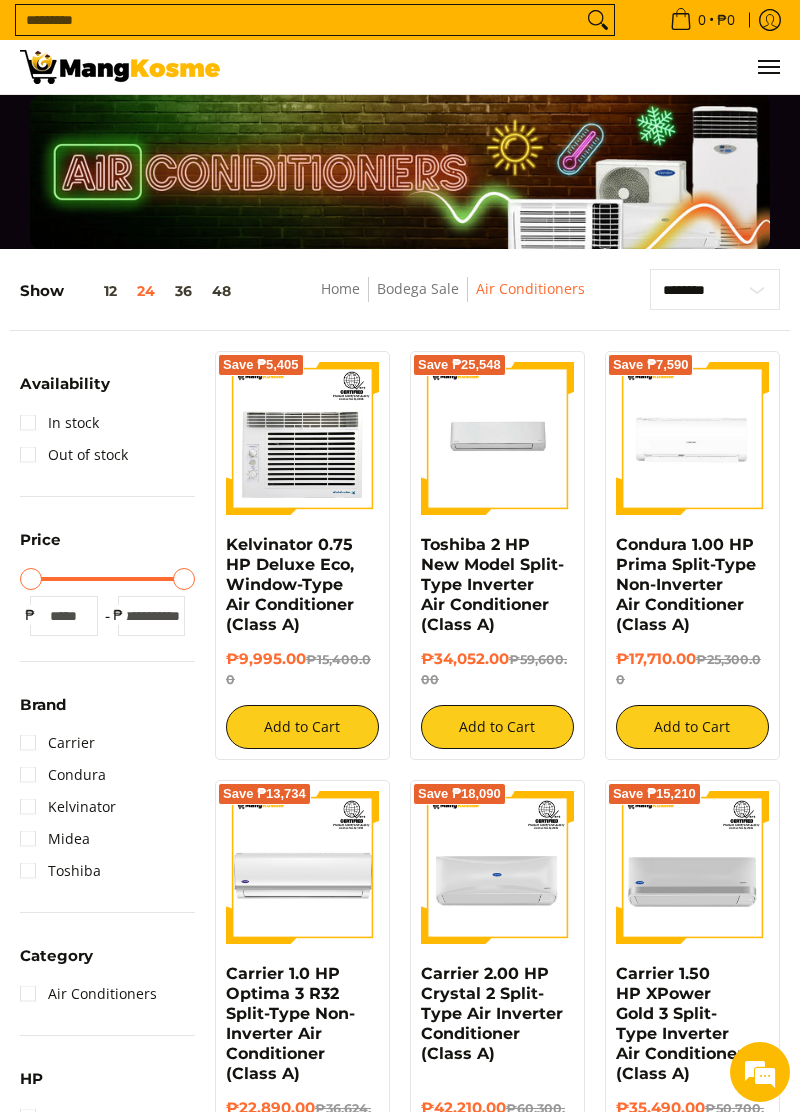 scroll, scrollTop: 0, scrollLeft: 0, axis: both 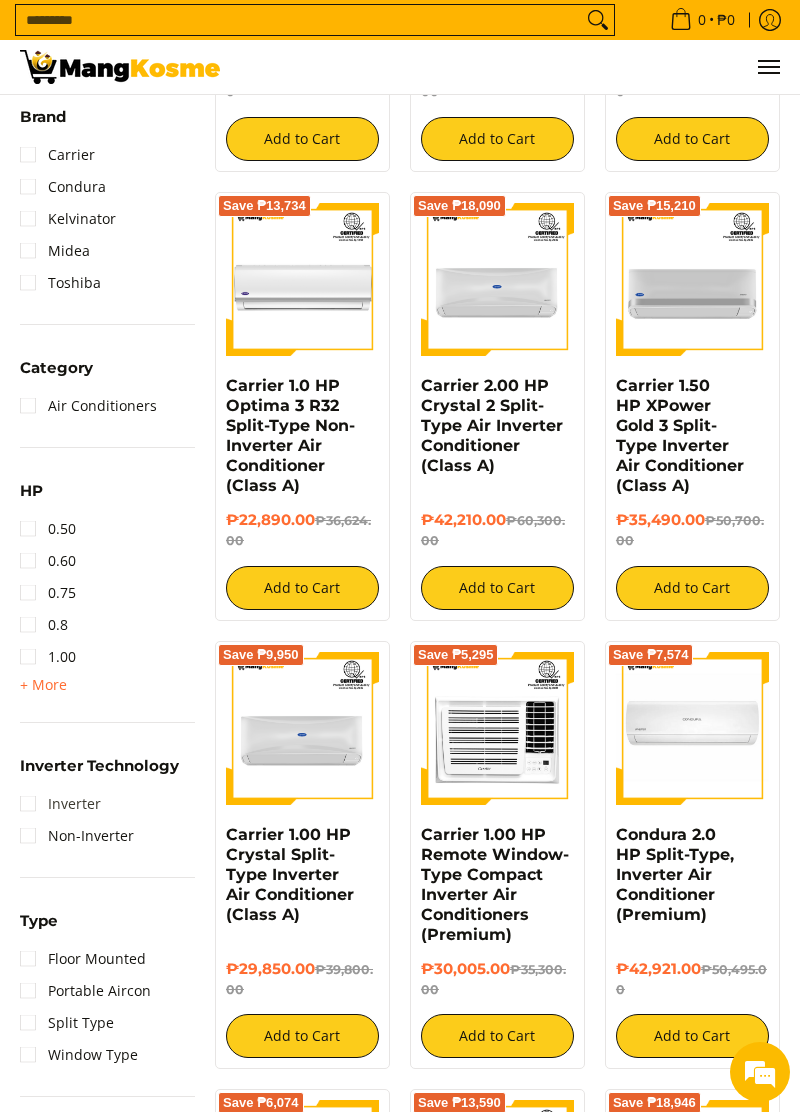 click on "Inverter" at bounding box center [60, 804] 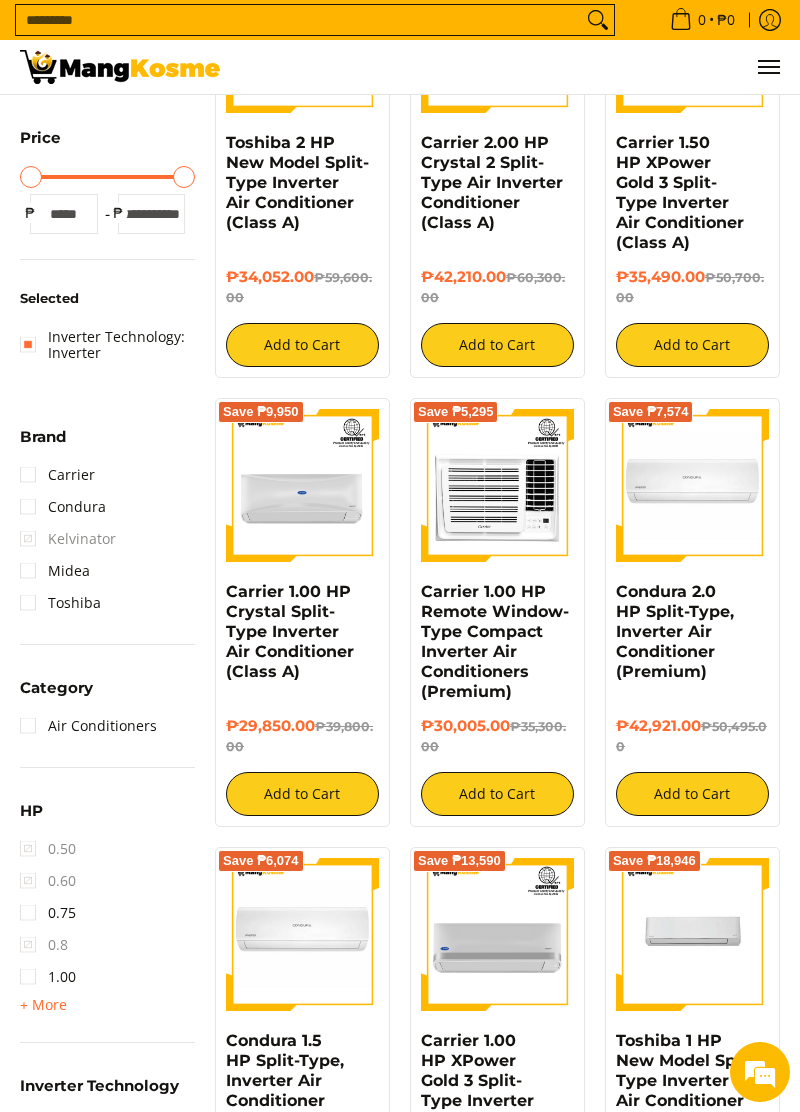 scroll, scrollTop: 408, scrollLeft: 0, axis: vertical 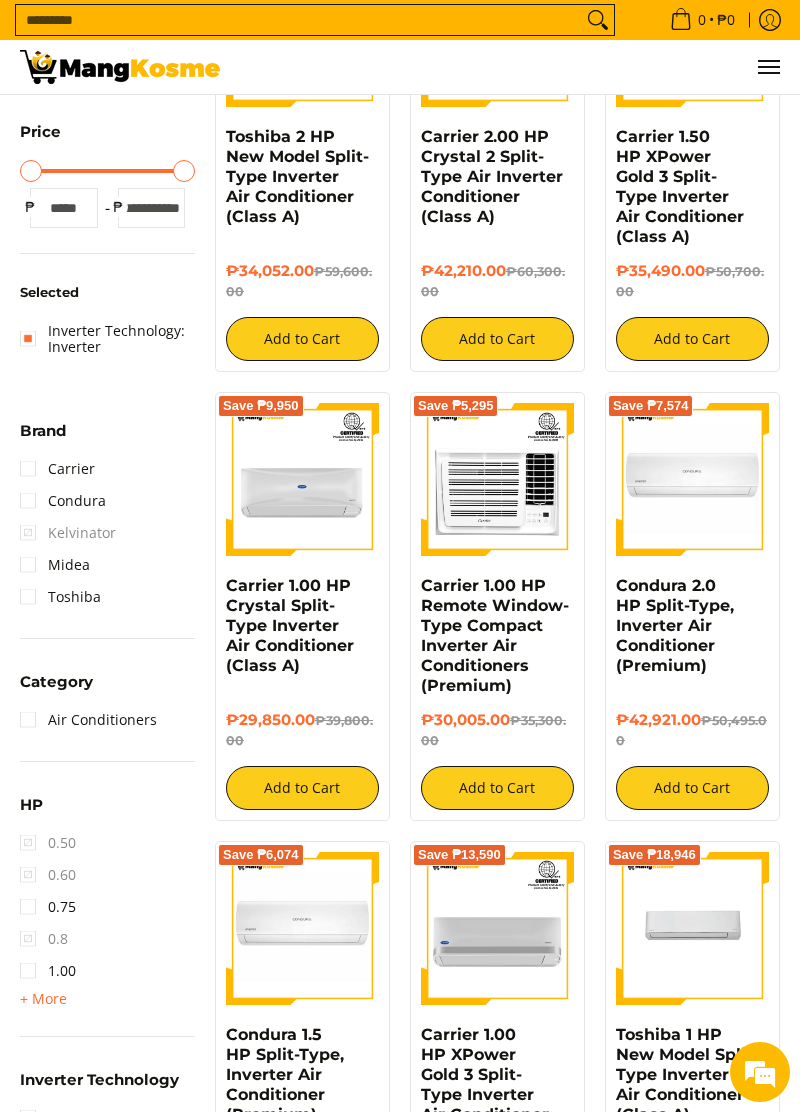 click on "0.50" at bounding box center [48, 843] 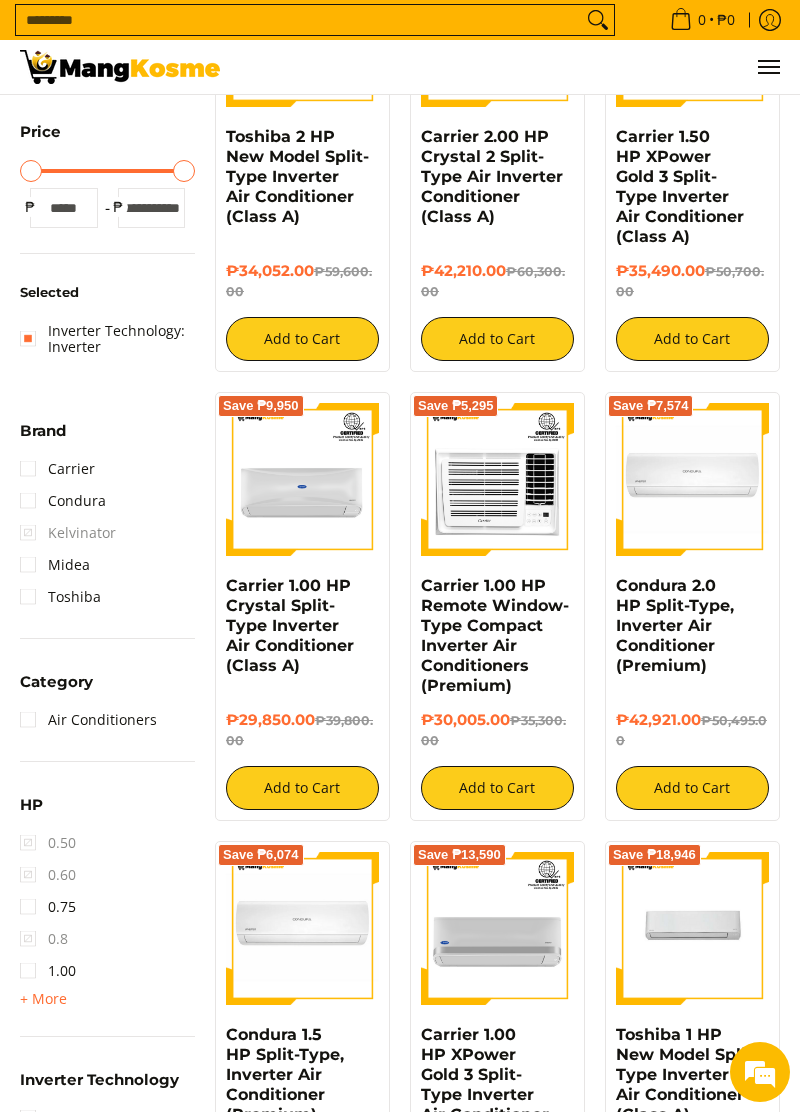 click on "0.8" at bounding box center [44, 939] 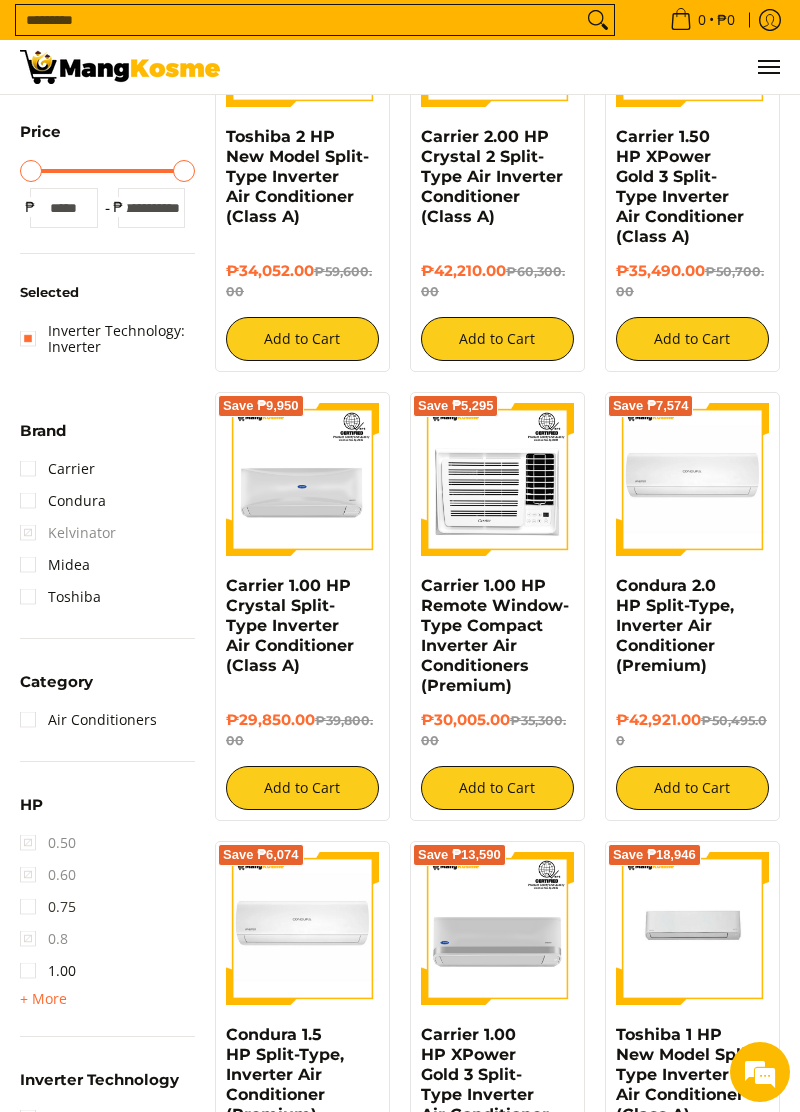 click on "0.75" at bounding box center [48, 907] 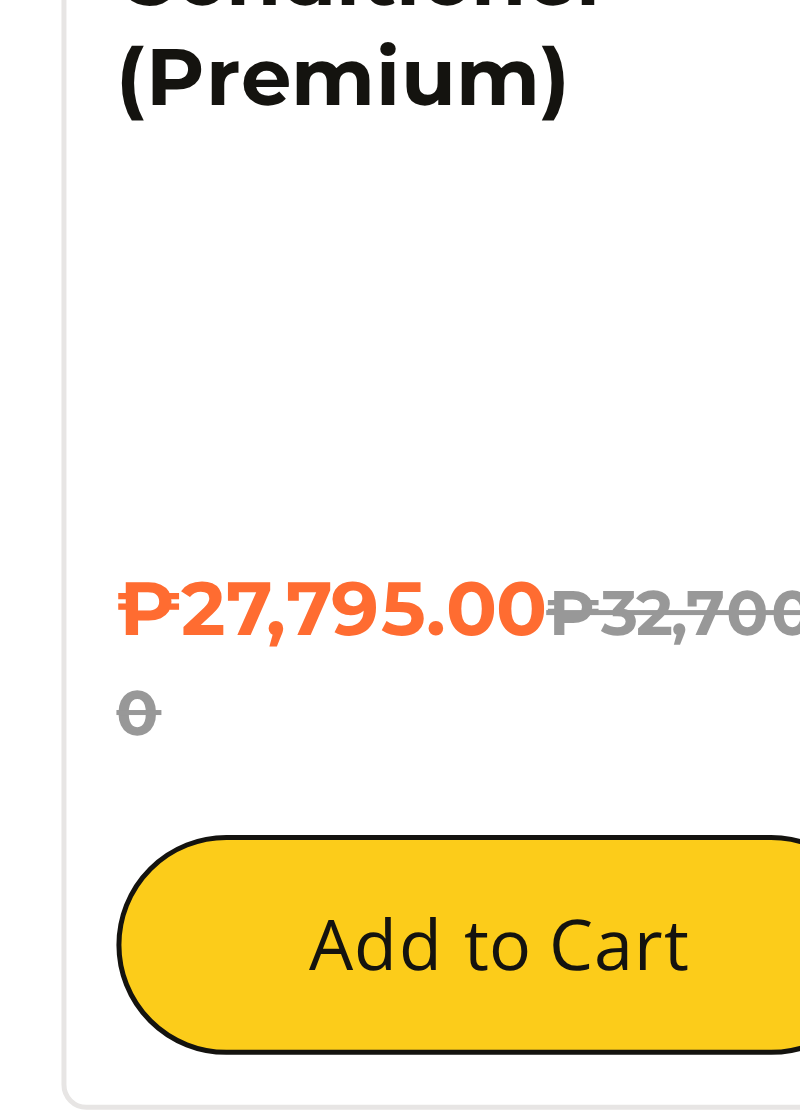 scroll, scrollTop: 174, scrollLeft: 0, axis: vertical 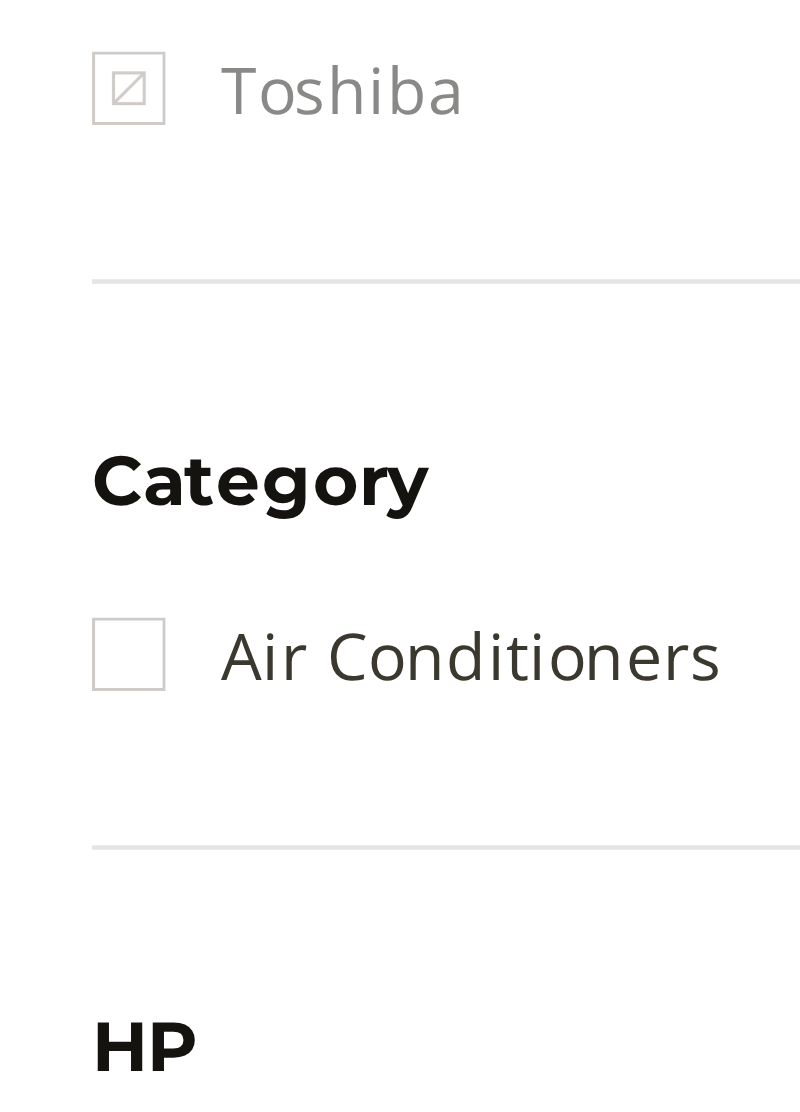 click on "Air Conditioners" at bounding box center (88, 994) 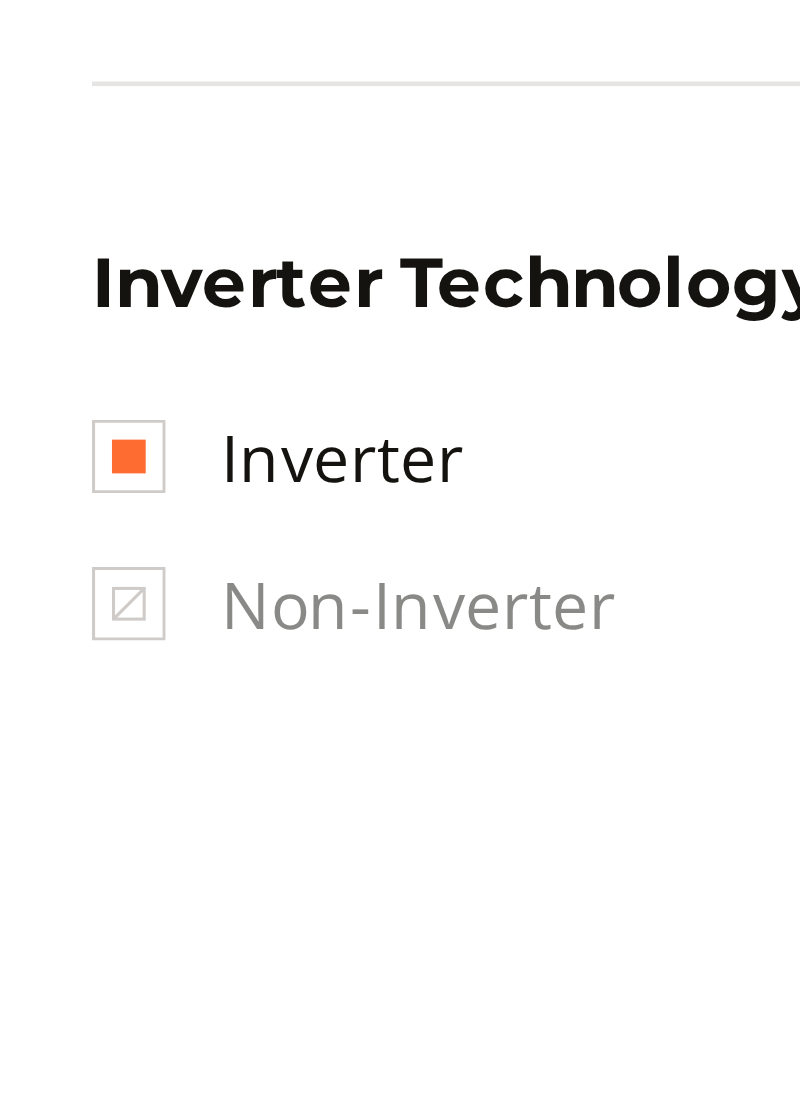 scroll, scrollTop: 620, scrollLeft: 0, axis: vertical 